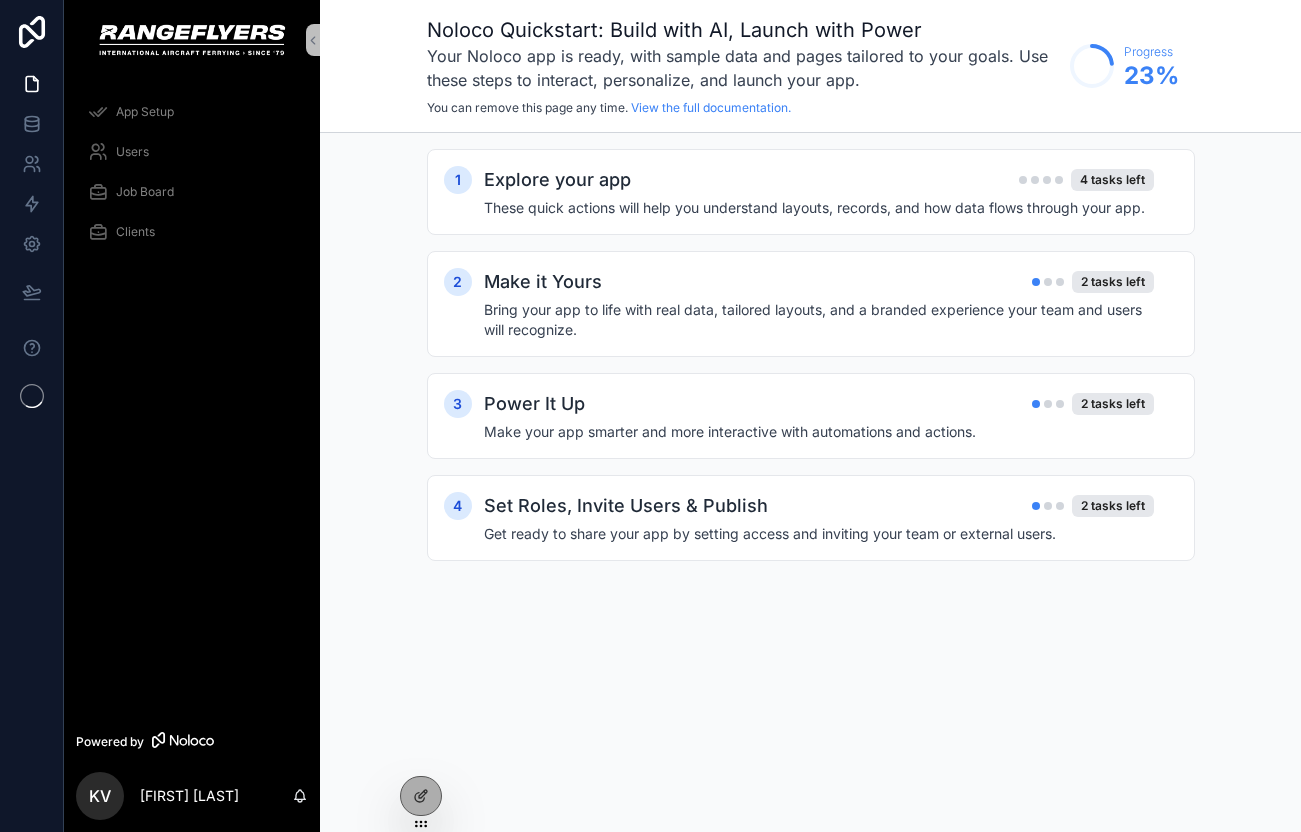 scroll, scrollTop: 0, scrollLeft: 0, axis: both 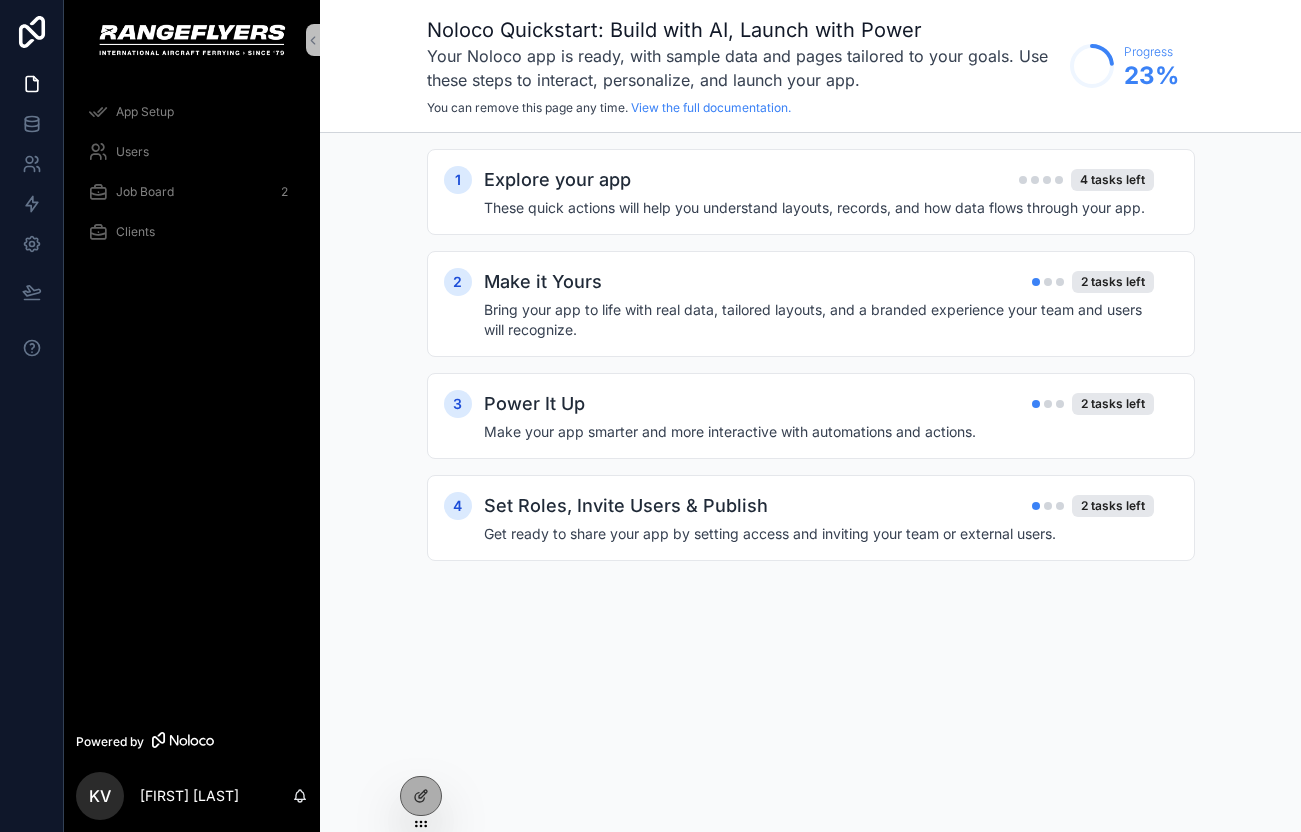 click on "Users" at bounding box center [192, 152] 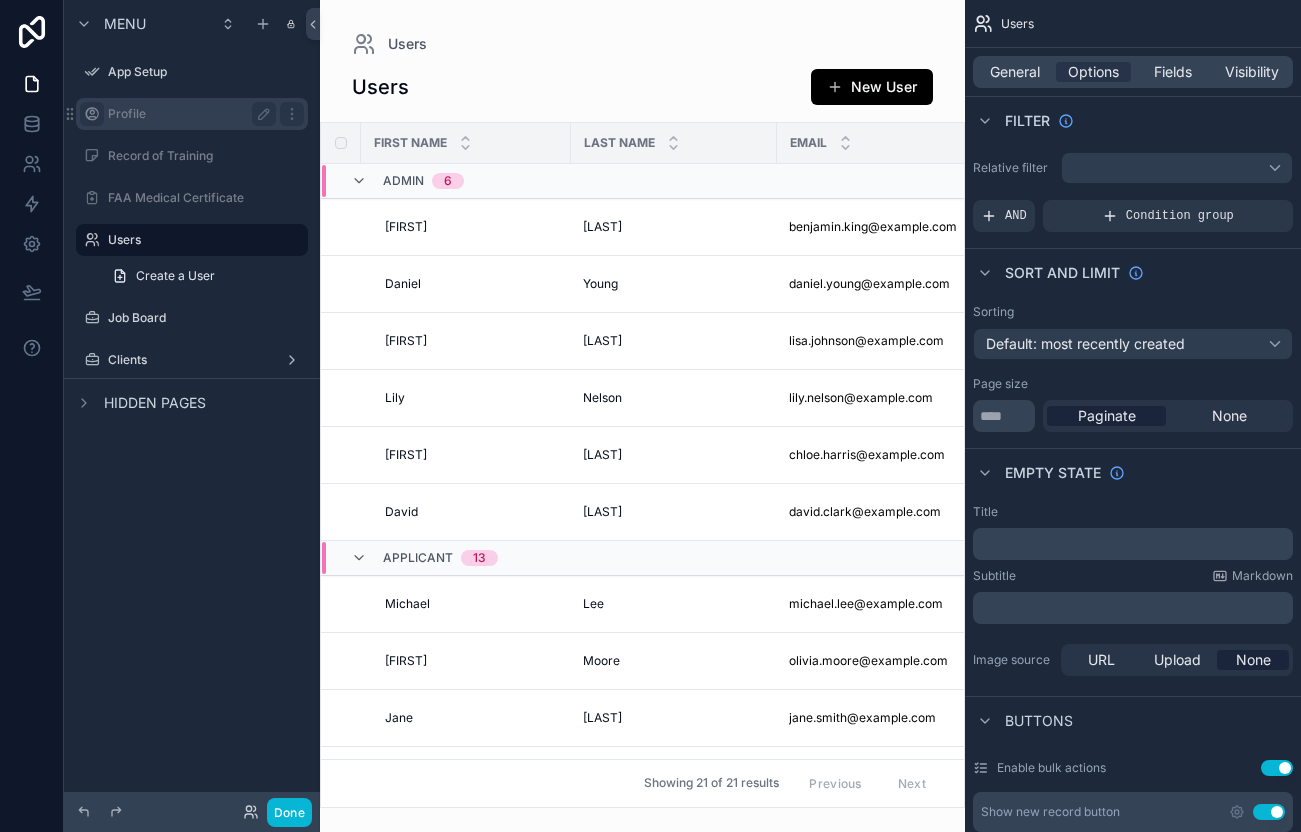 click at bounding box center (92, 114) 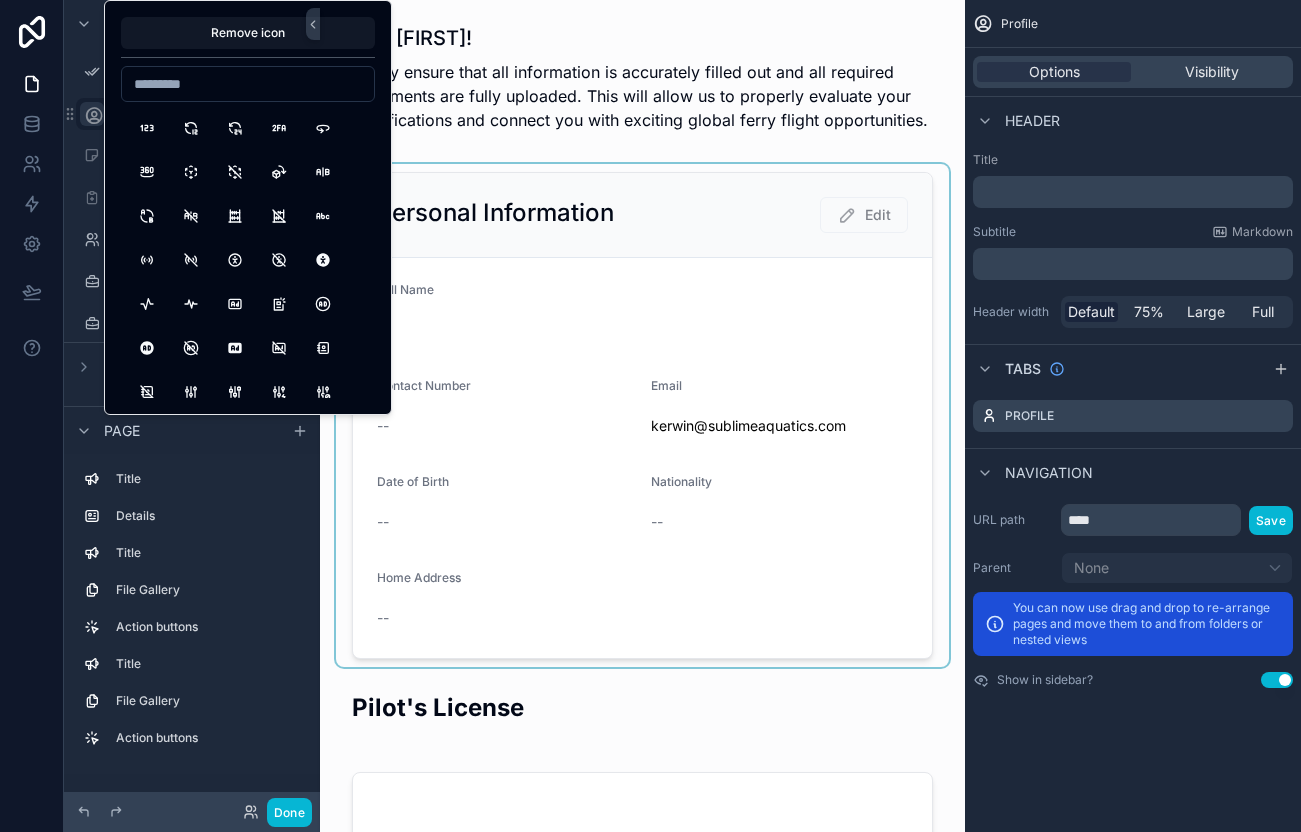 click at bounding box center [642, 415] 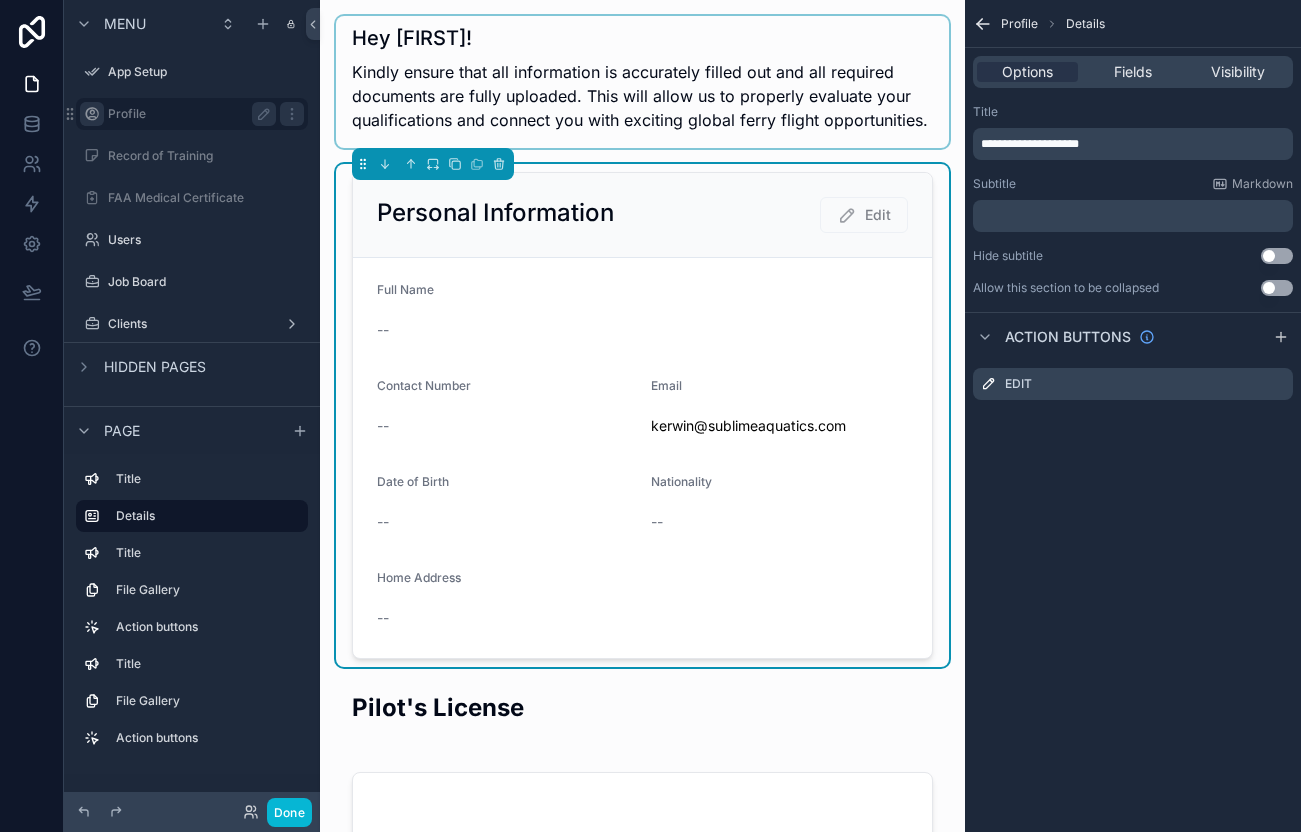 click at bounding box center (642, 82) 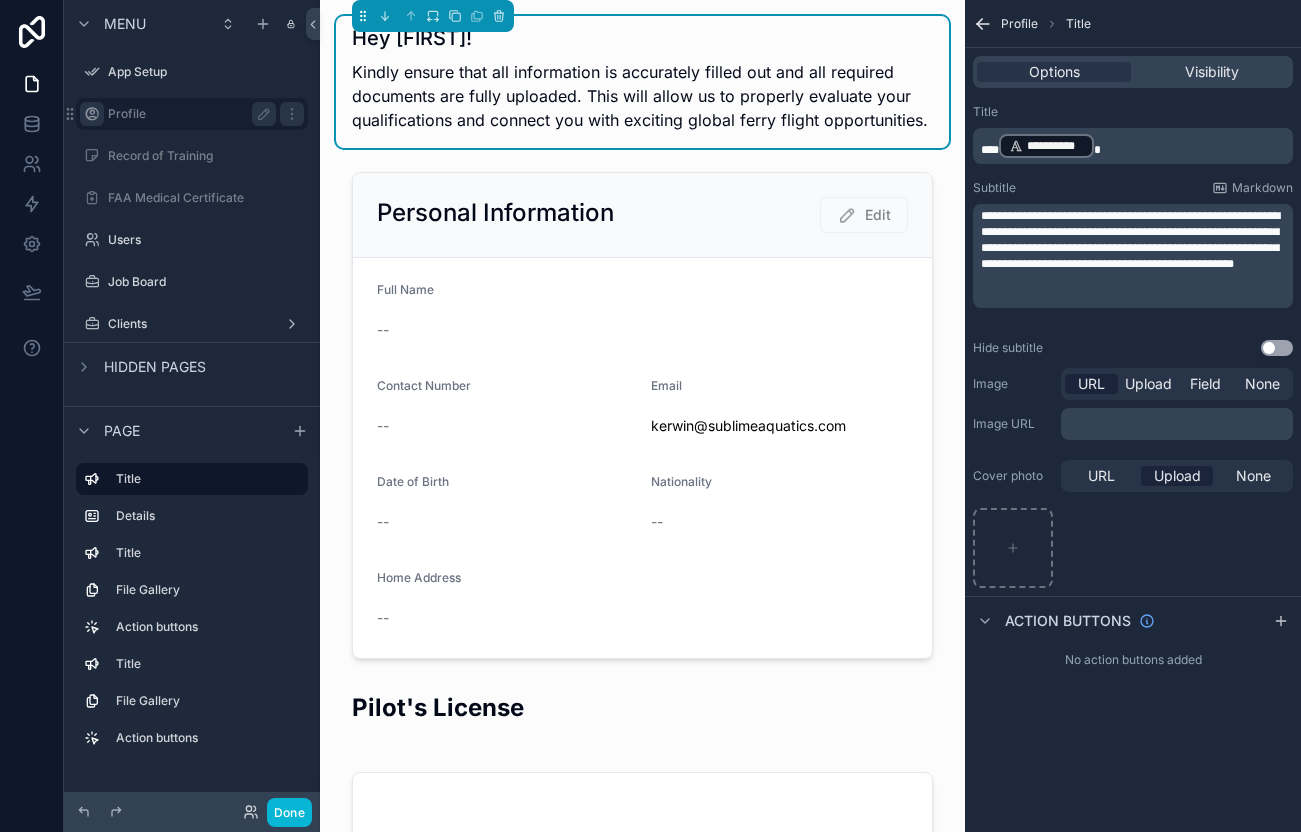 click on "Kindly ensure that all information is accurately filled out and all required documents are fully uploaded. This will allow us to properly evaluate your qualifications and connect you with exciting global ferry flight opportunities." at bounding box center [642, 96] 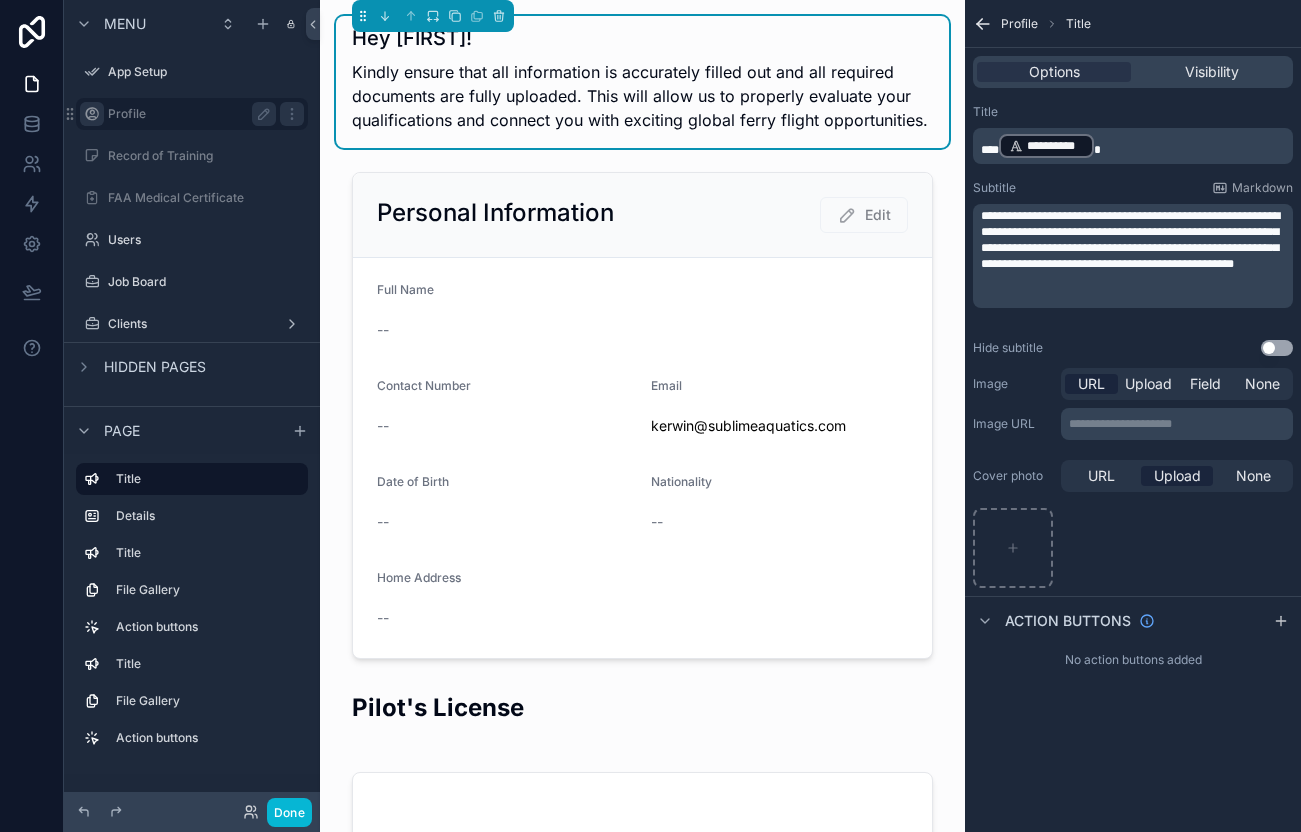 click on "Kindly ensure that all information is accurately filled out and all required documents are fully uploaded. This will allow us to properly evaluate your qualifications and connect you with exciting global ferry flight opportunities." at bounding box center [642, 96] 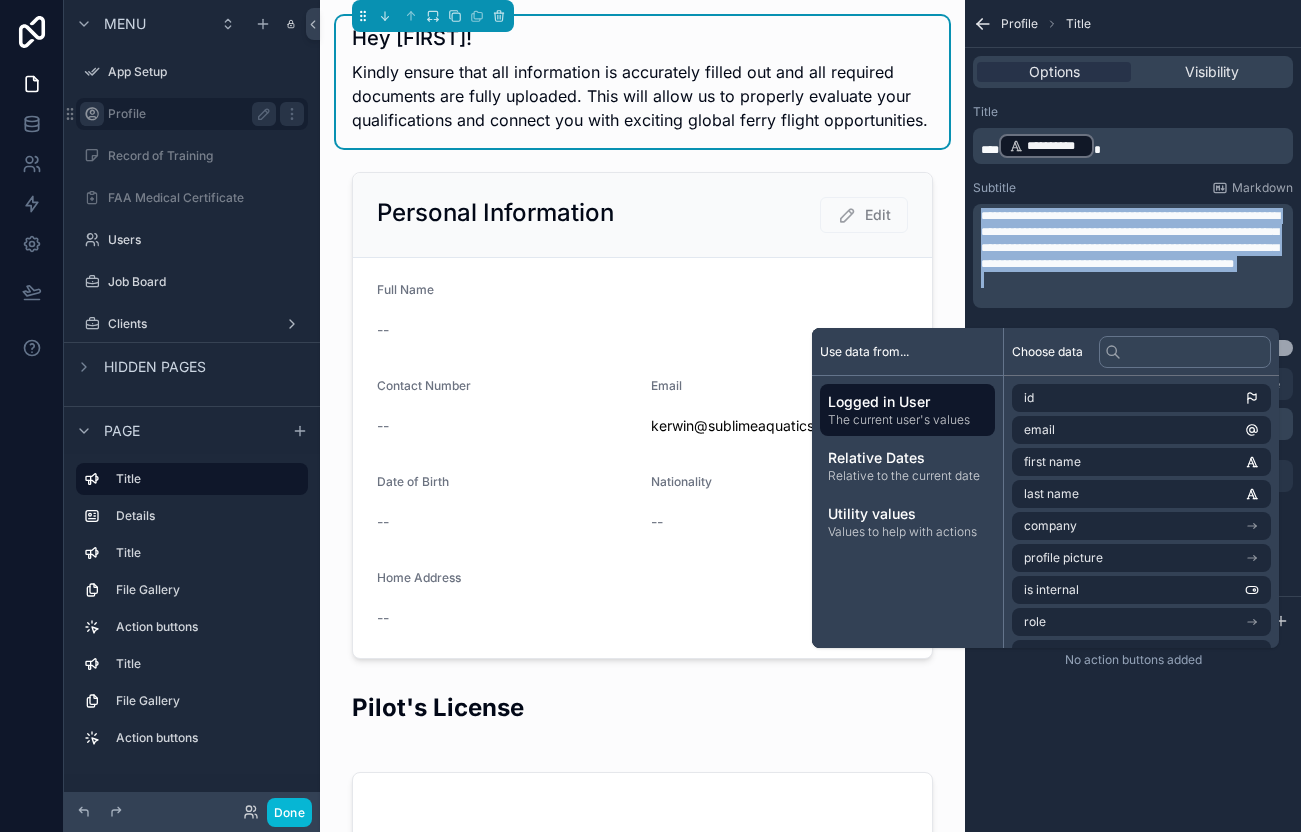 copy on "**********" 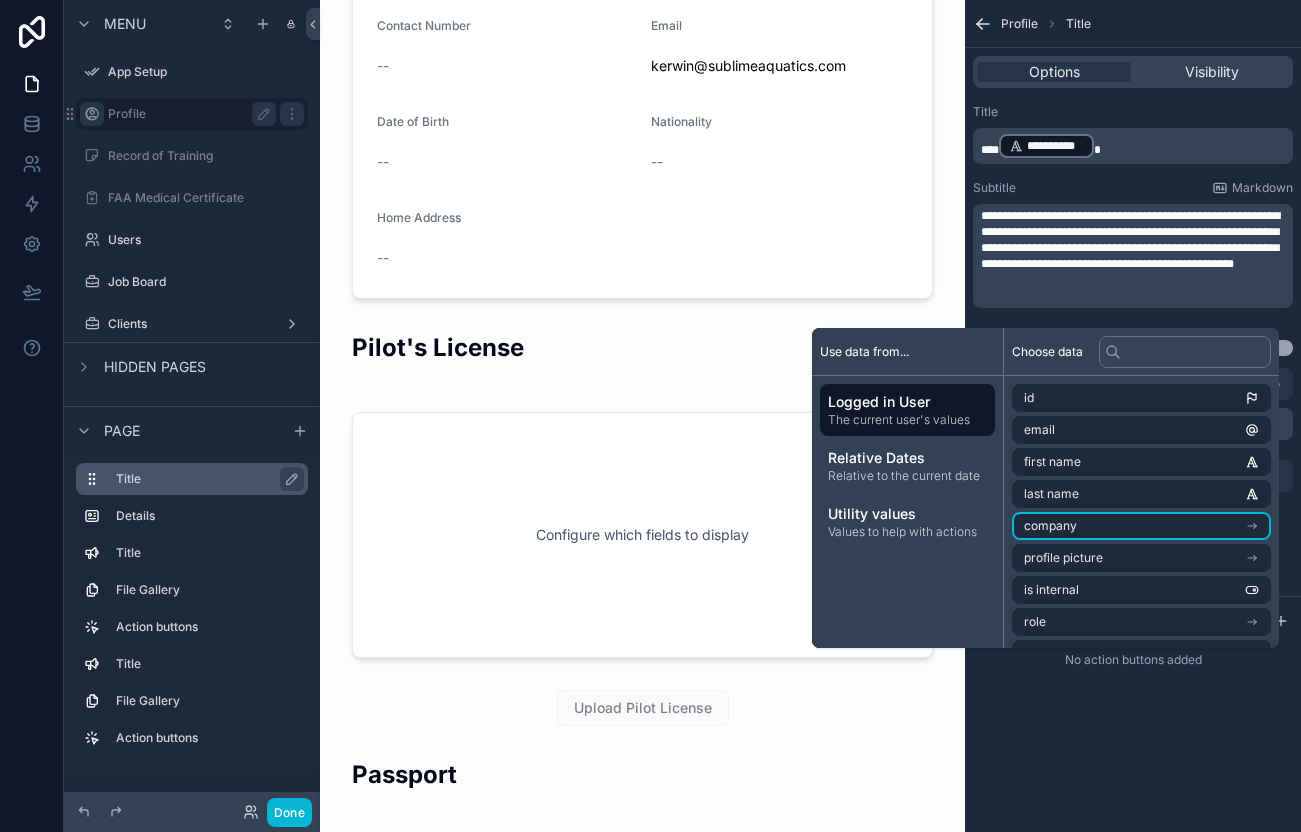 scroll, scrollTop: 328, scrollLeft: 0, axis: vertical 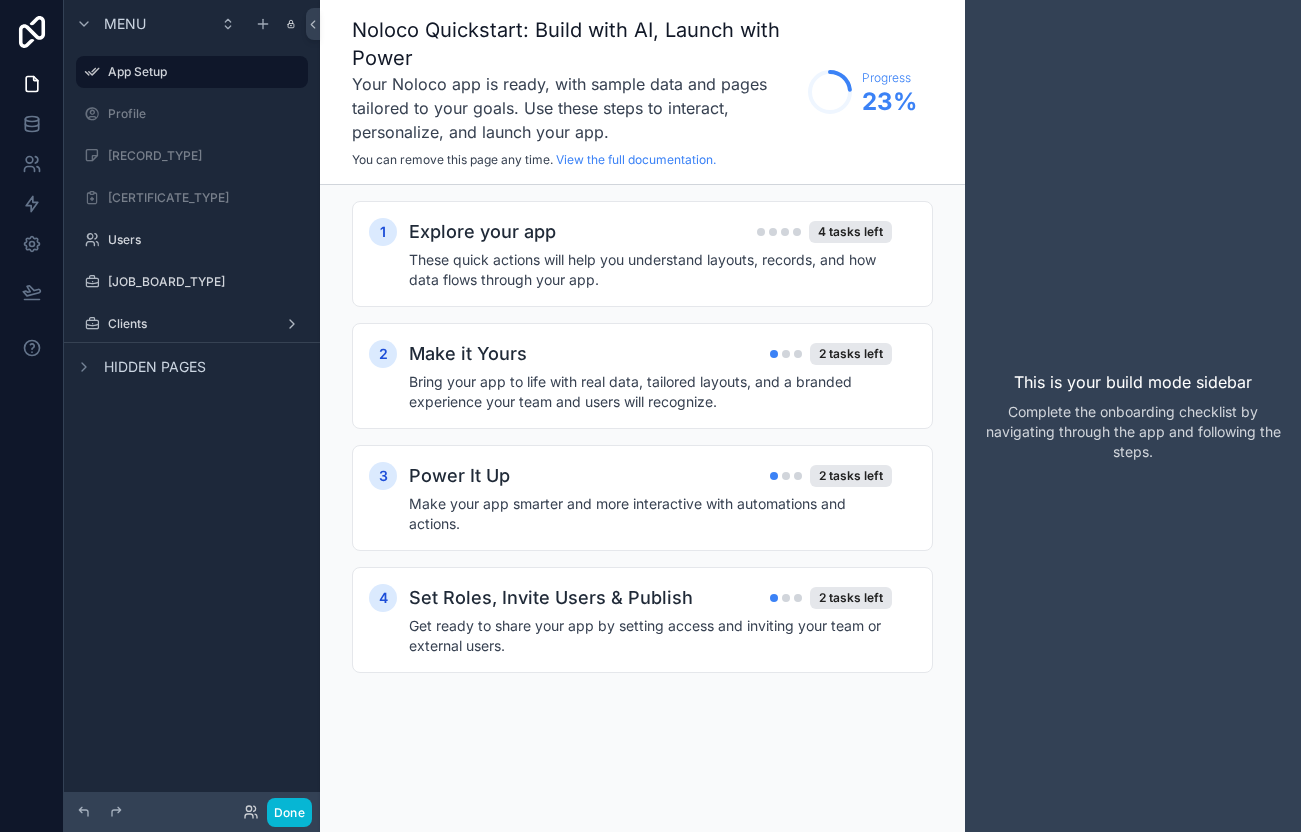 click on "1 Explore your app 4 tasks left These quick actions will help you understand layouts, records, and how data flows through your app. 2 Make it Yours 2 tasks left Bring your app to life with real data, tailored layouts, and a branded experience your team and users will recognize. 3 Power It Up 2 tasks left Make your app smarter and more interactive with automations and actions. 4 Set Roles, Invite Users & Publish 2 tasks left Get ready to share your app by setting access and inviting your team or external users." at bounding box center [642, 457] 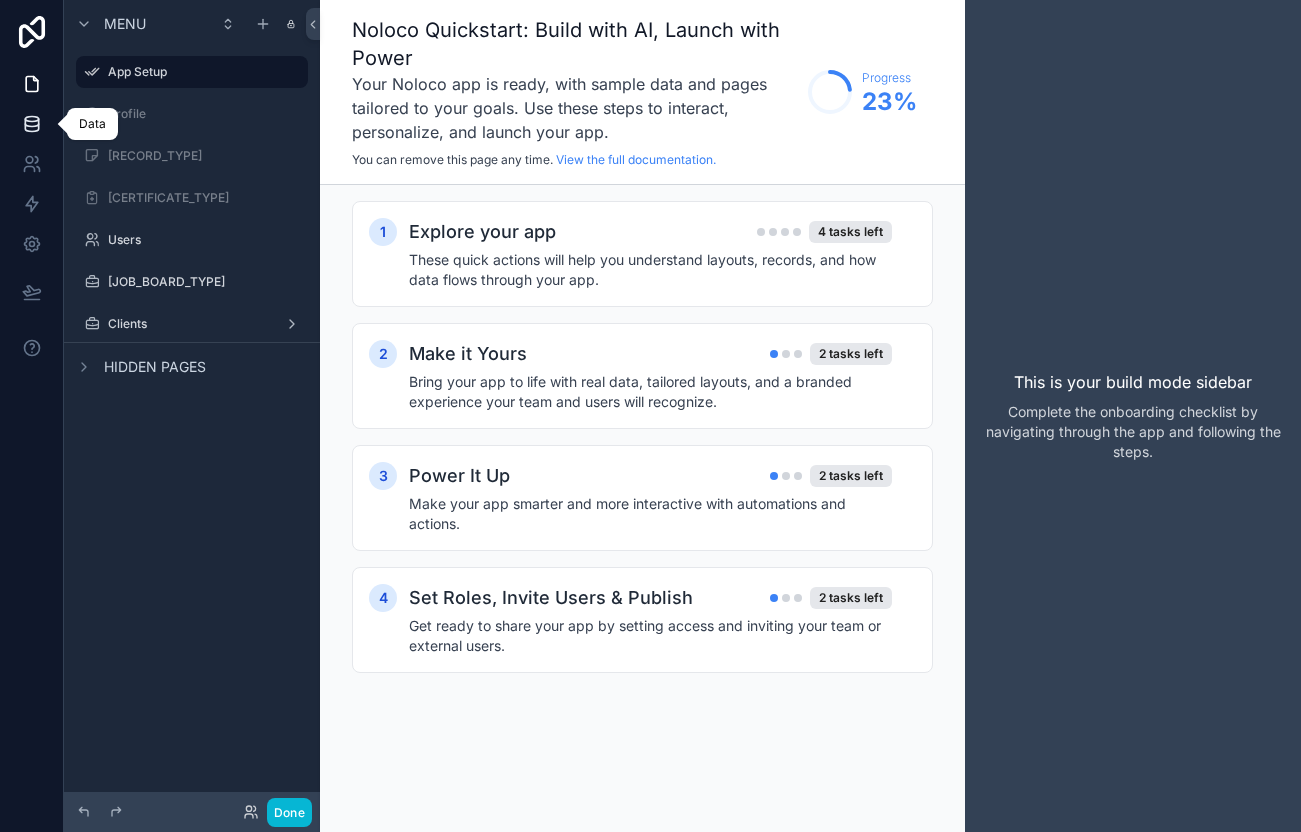 click 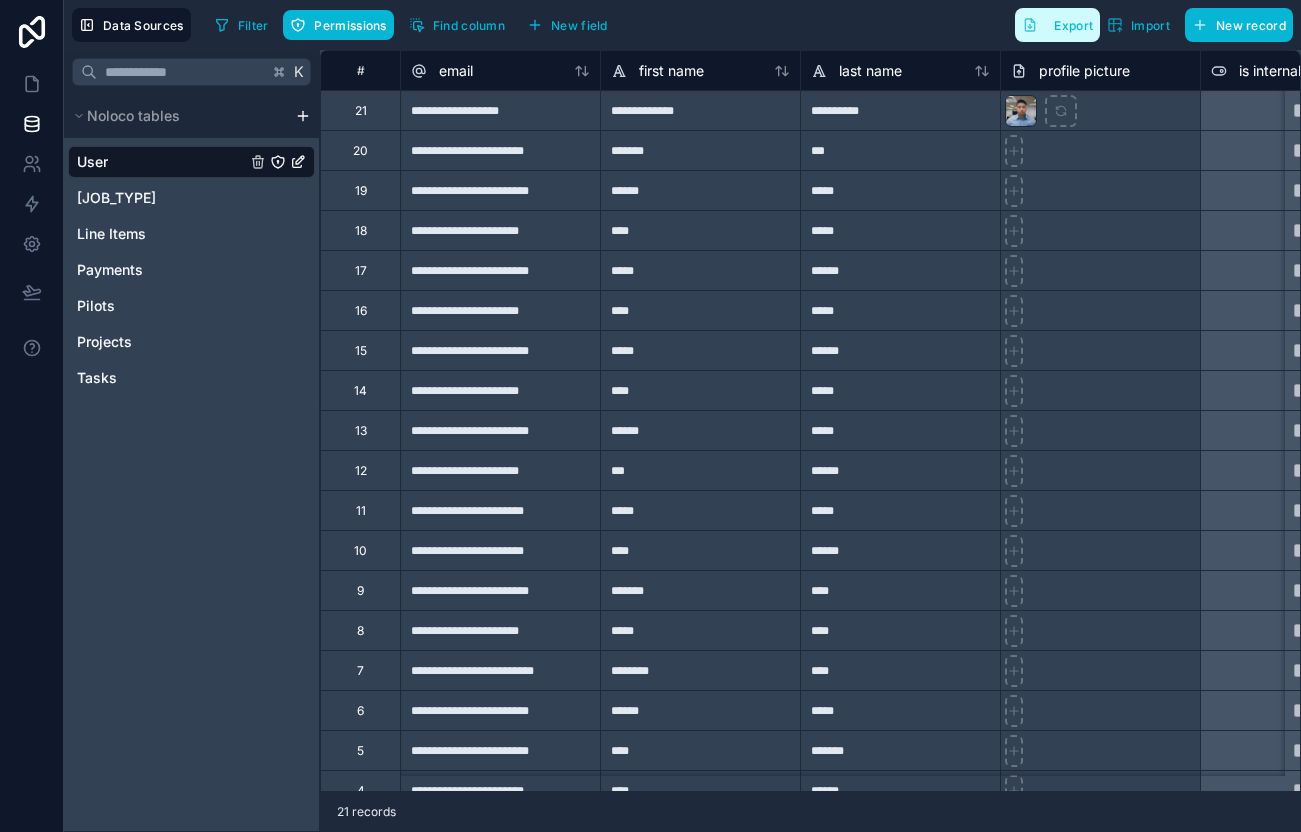 click on "Export" at bounding box center (1073, 25) 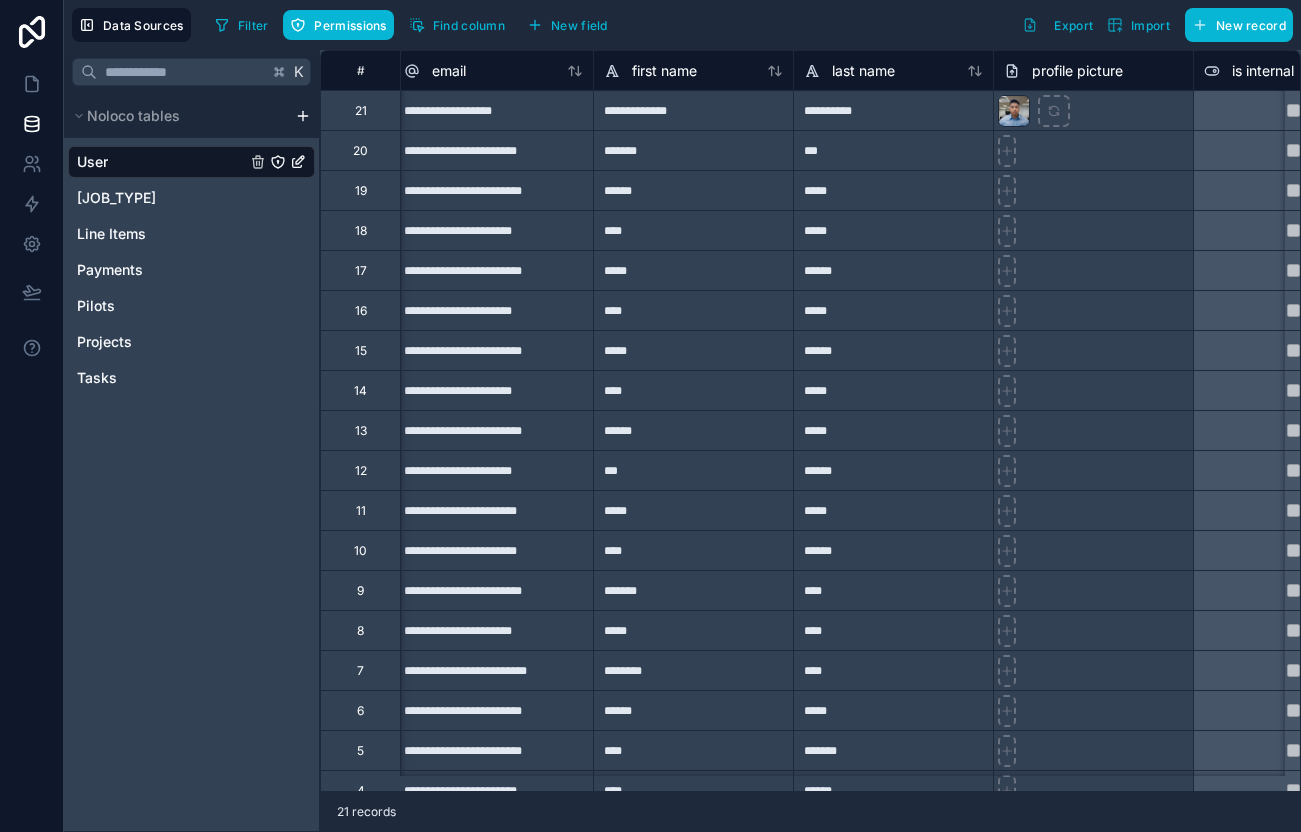 scroll, scrollTop: 0, scrollLeft: 0, axis: both 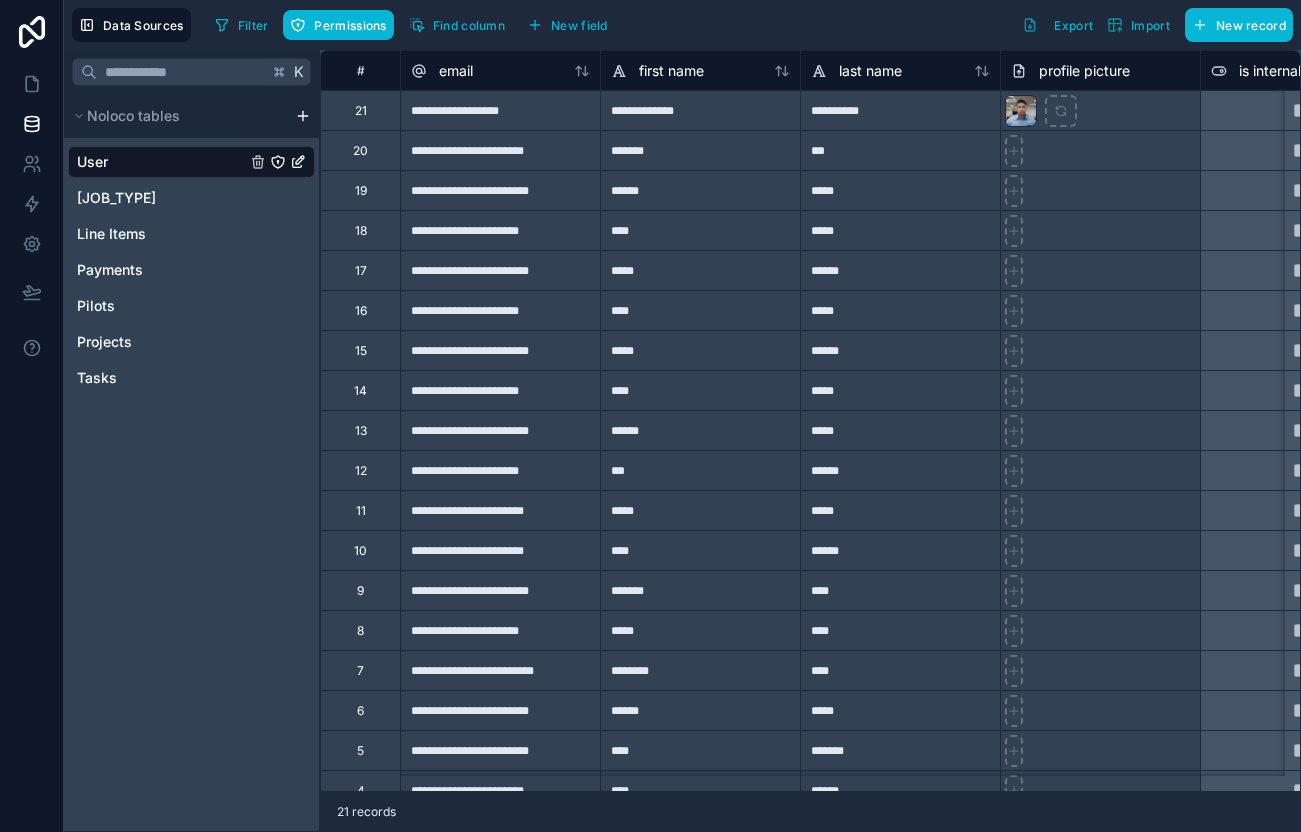 click on "20" at bounding box center [360, 151] 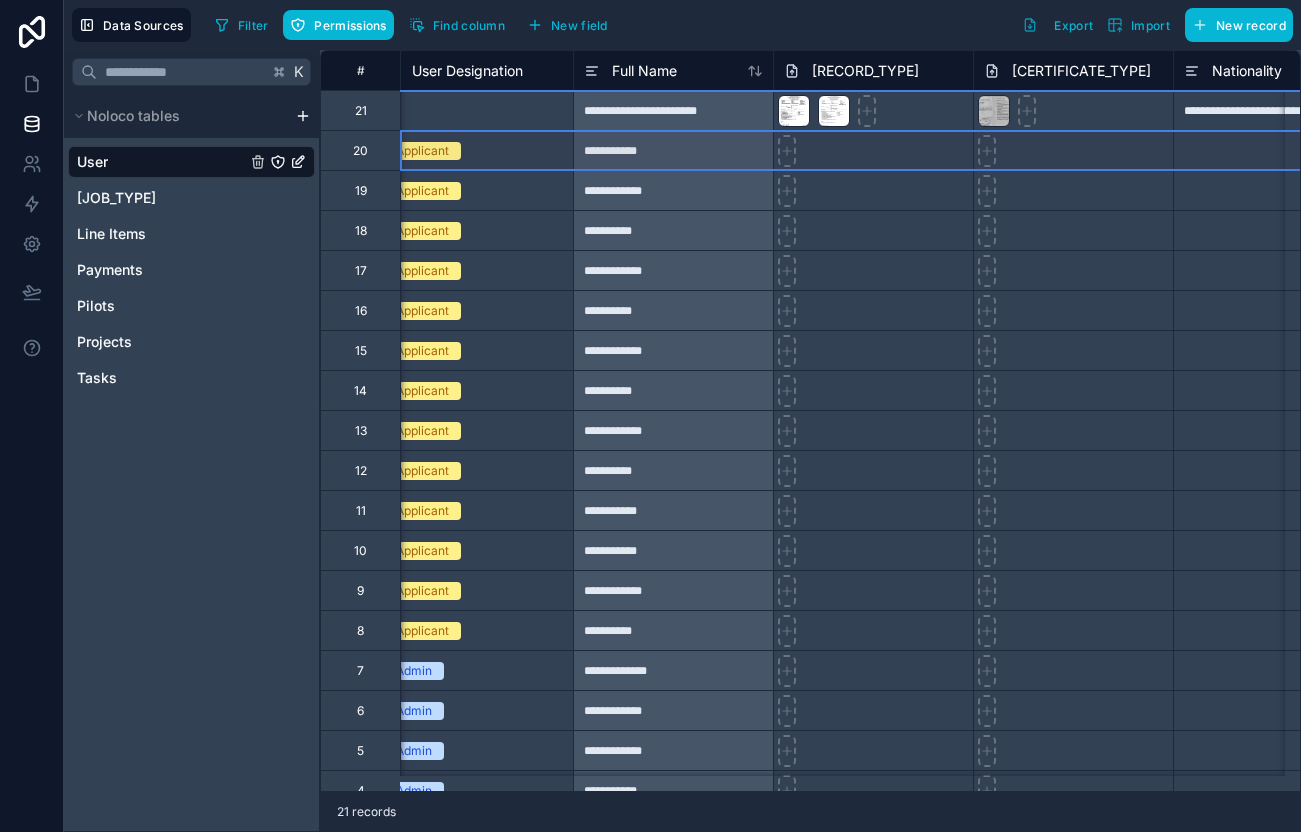 scroll, scrollTop: 0, scrollLeft: 2228, axis: horizontal 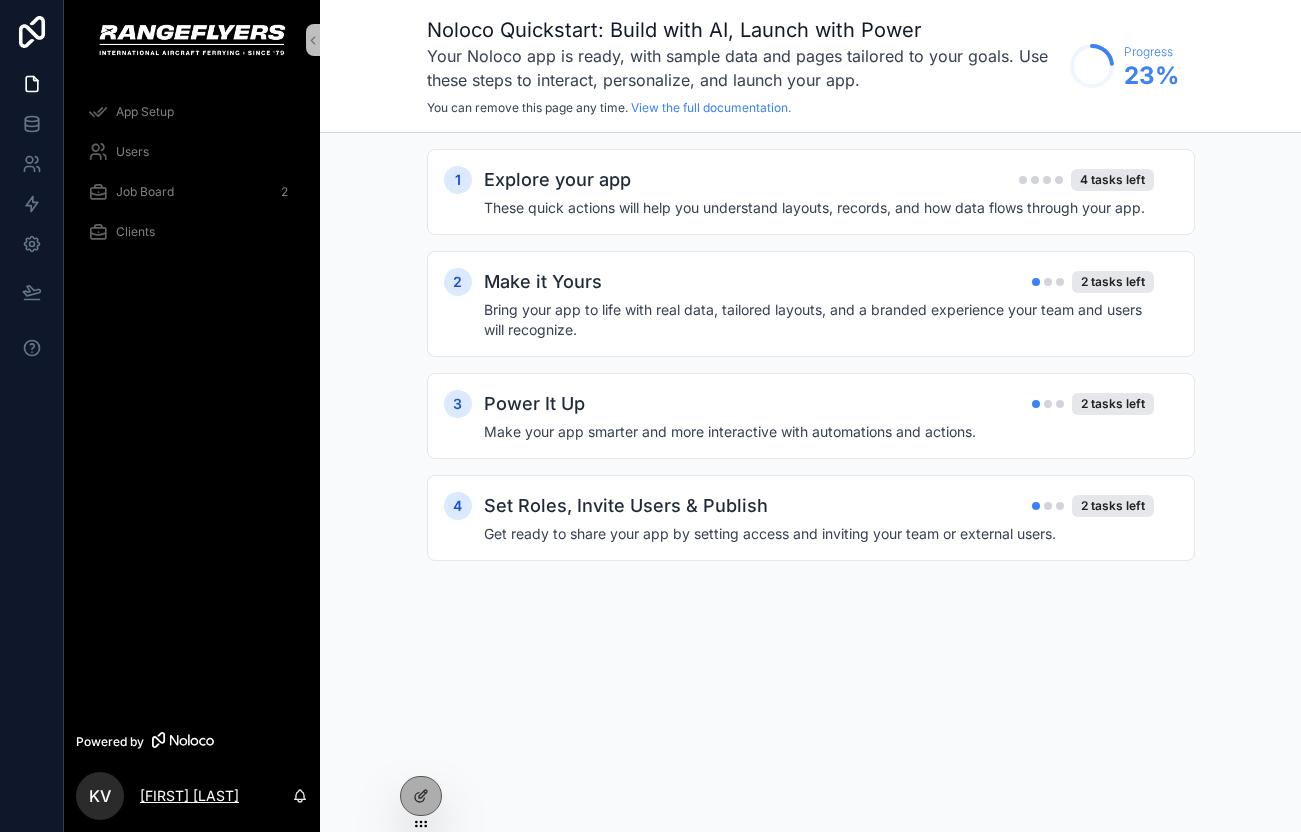 click on "[FIRST] [LAST]" at bounding box center [189, 796] 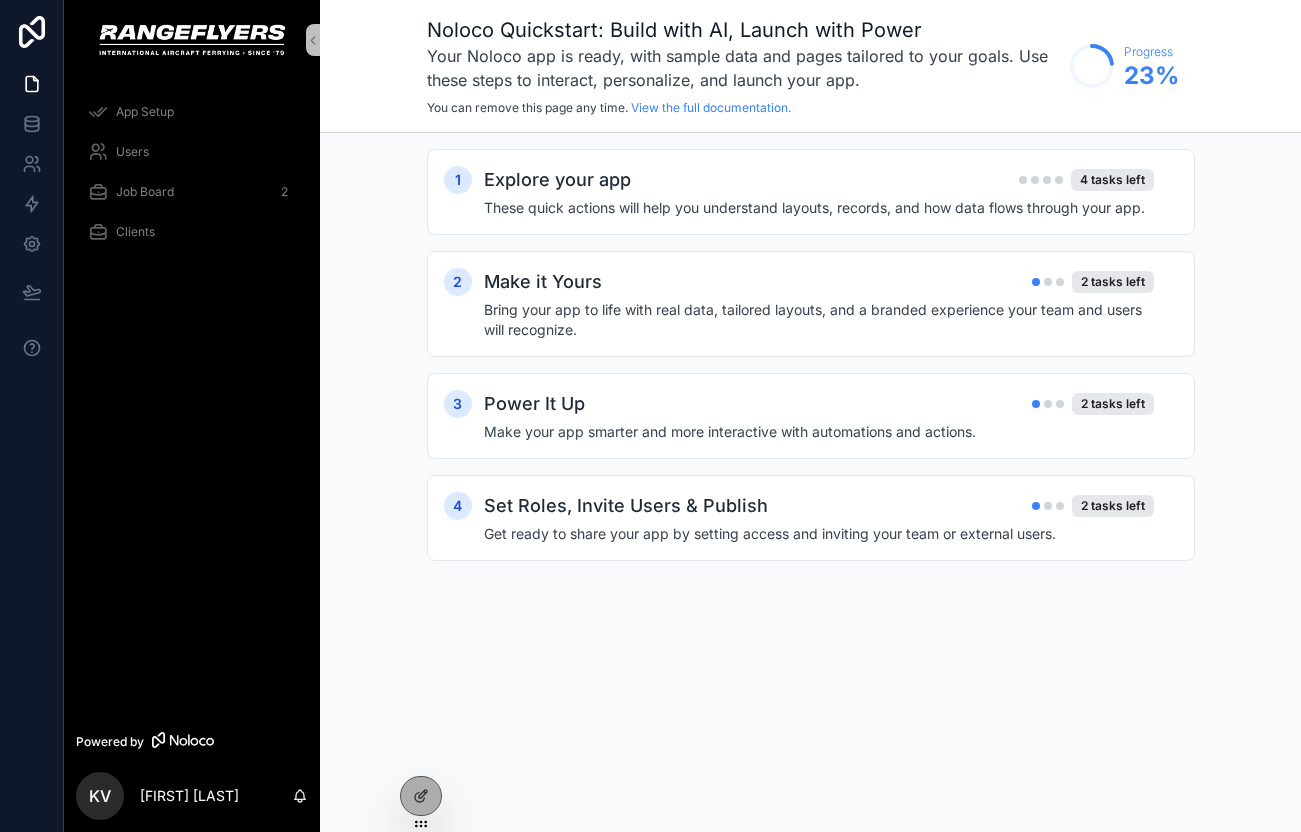 click on "Noloco Quickstart: Build with AI, Launch with Power Your Noloco app is ready, with sample data and pages tailored to your goals. Use these steps to interact, personalize, and launch your app. You can remove this page any time.   View the full documentation. Progress 23 % 1 Explore your app 4 tasks left These quick actions will help you understand layouts, records, and how data flows through your app. 2 Make it Yours 2 tasks left Bring your app to life with real data, tailored layouts, and a branded experience your team and users will recognize. 3 Power It Up 2 tasks left Make your app smarter and more interactive with automations and actions. 4 Set Roles, Invite Users & Publish 2 tasks left Get ready to share your app by setting access and inviting your team or external users." at bounding box center [810, 416] 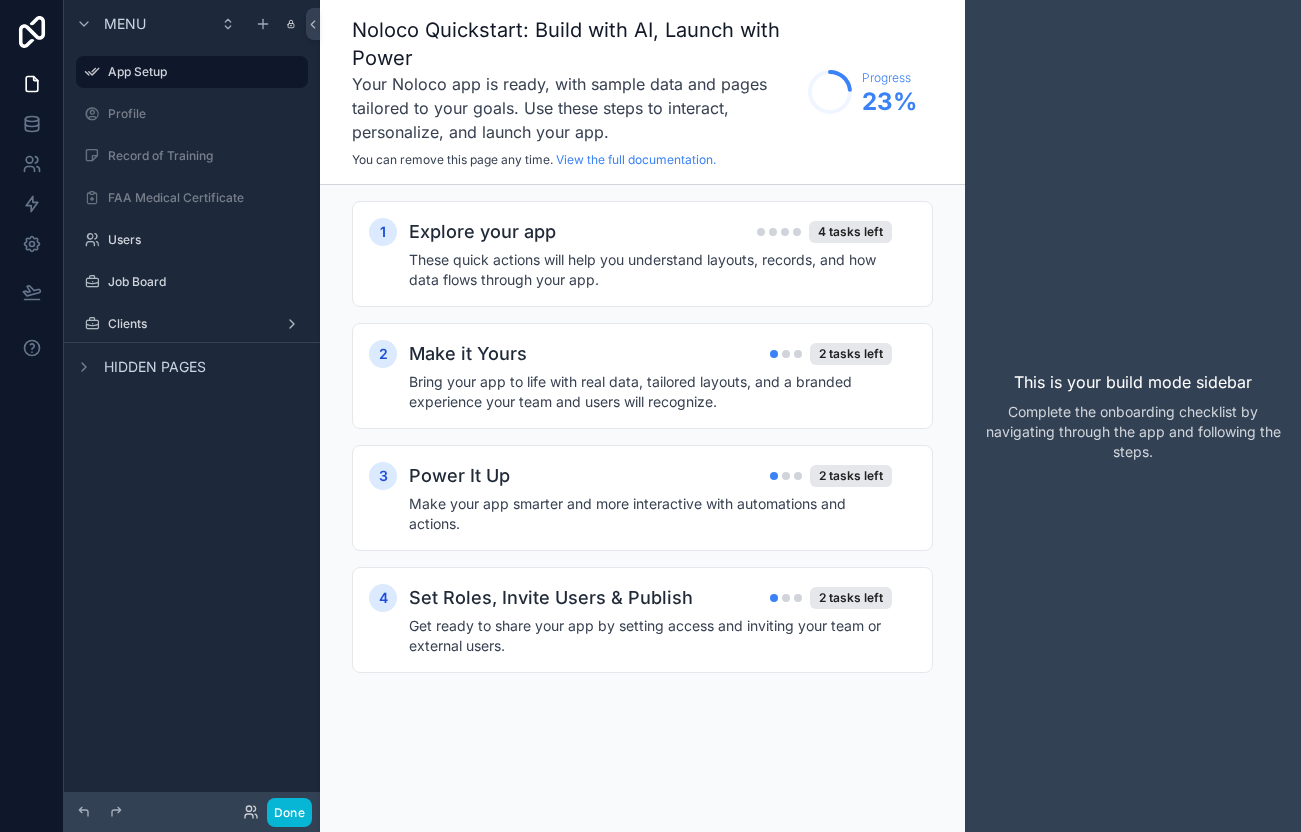 click on "Done" at bounding box center [272, 812] 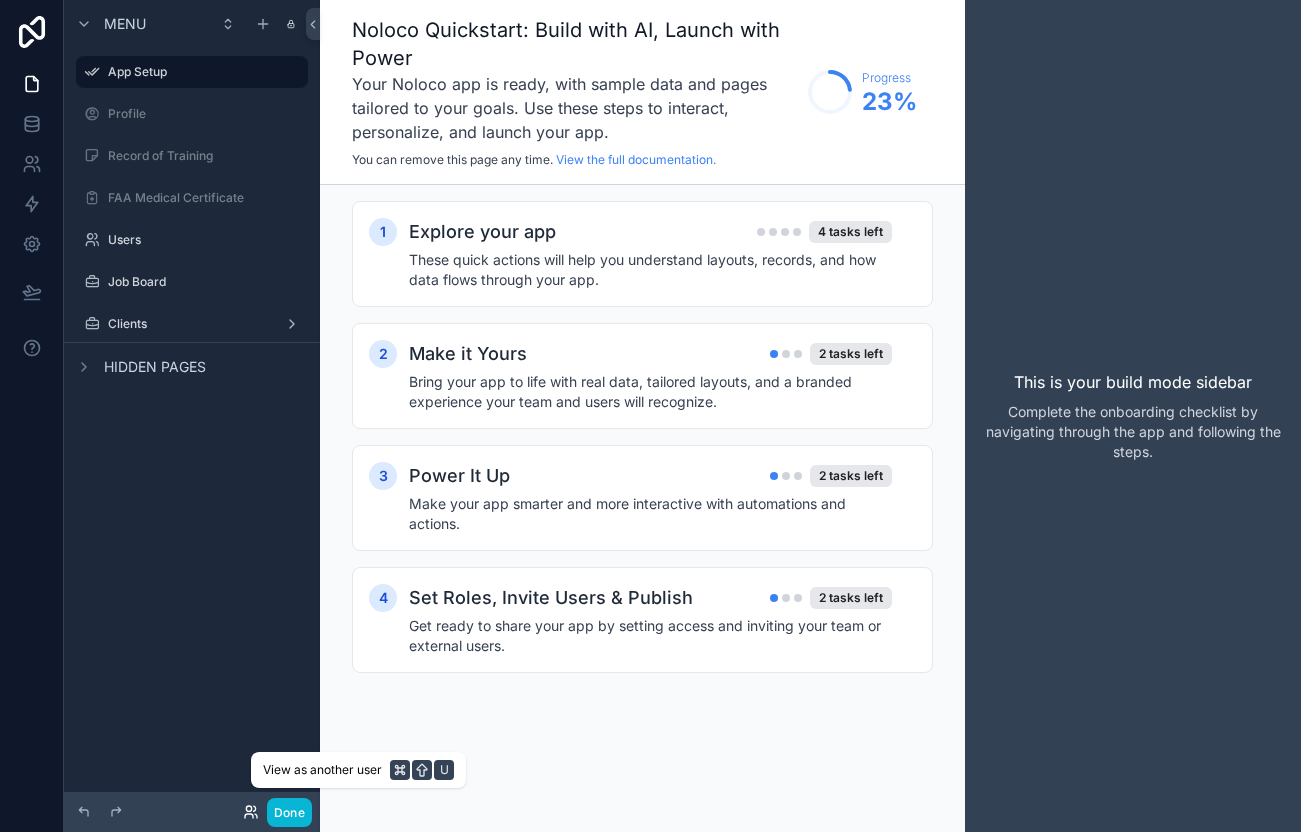 click 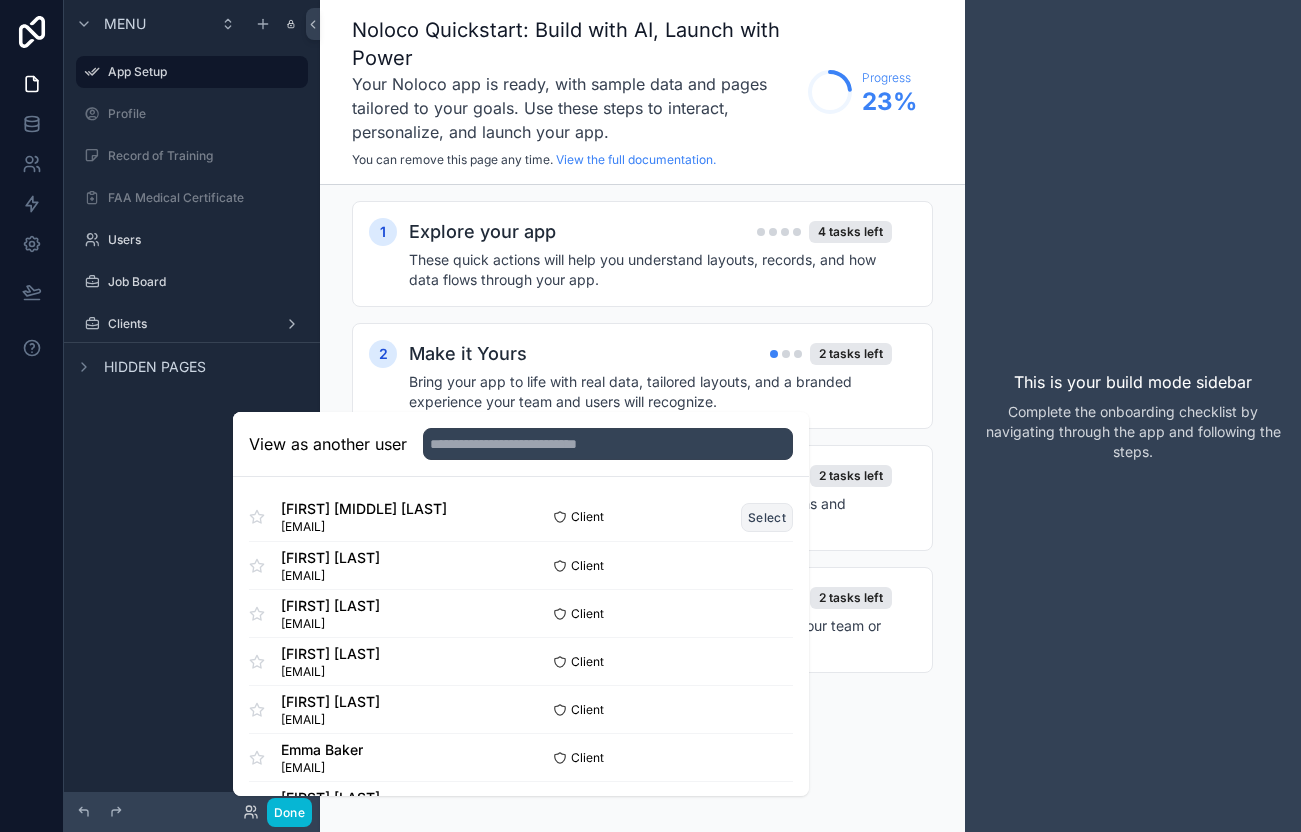 click on "Select" at bounding box center [767, 517] 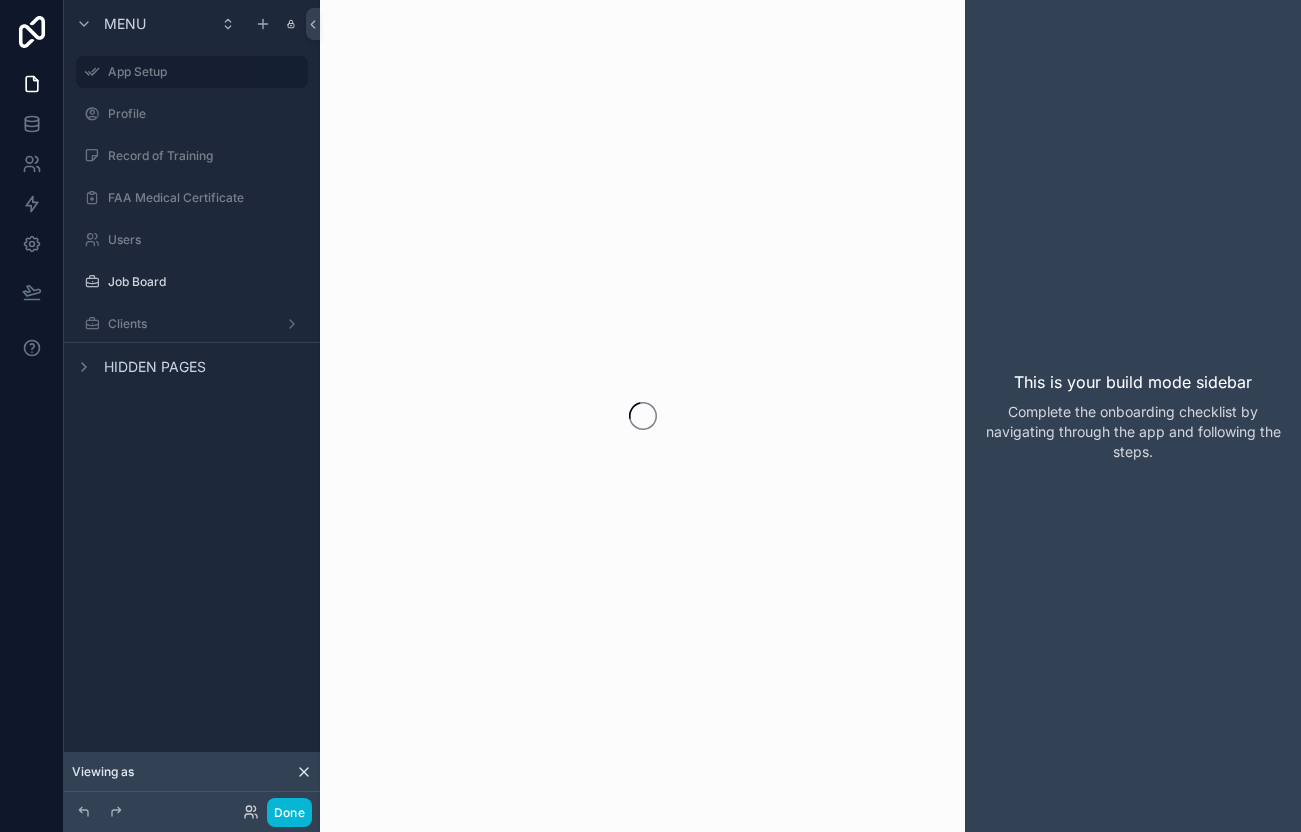 scroll, scrollTop: 0, scrollLeft: 0, axis: both 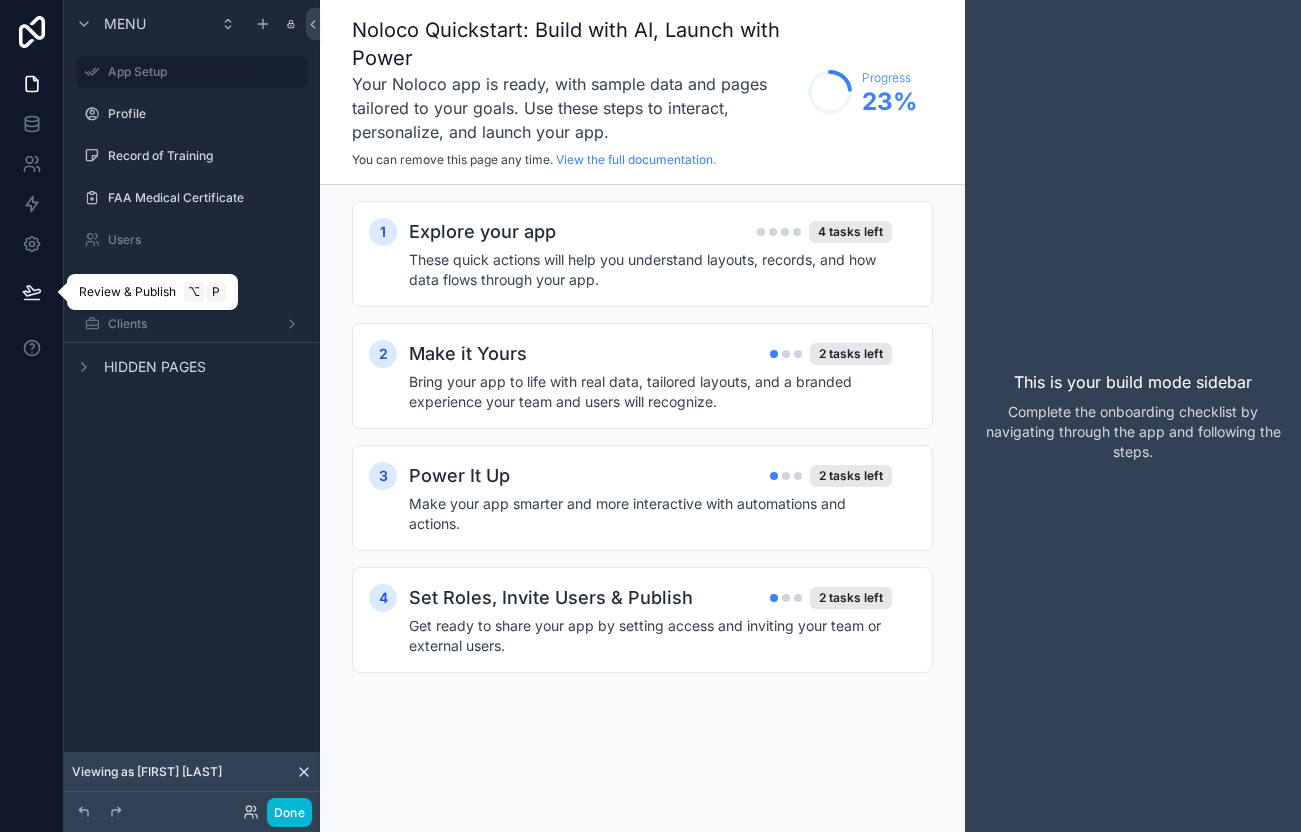 click at bounding box center [32, 292] 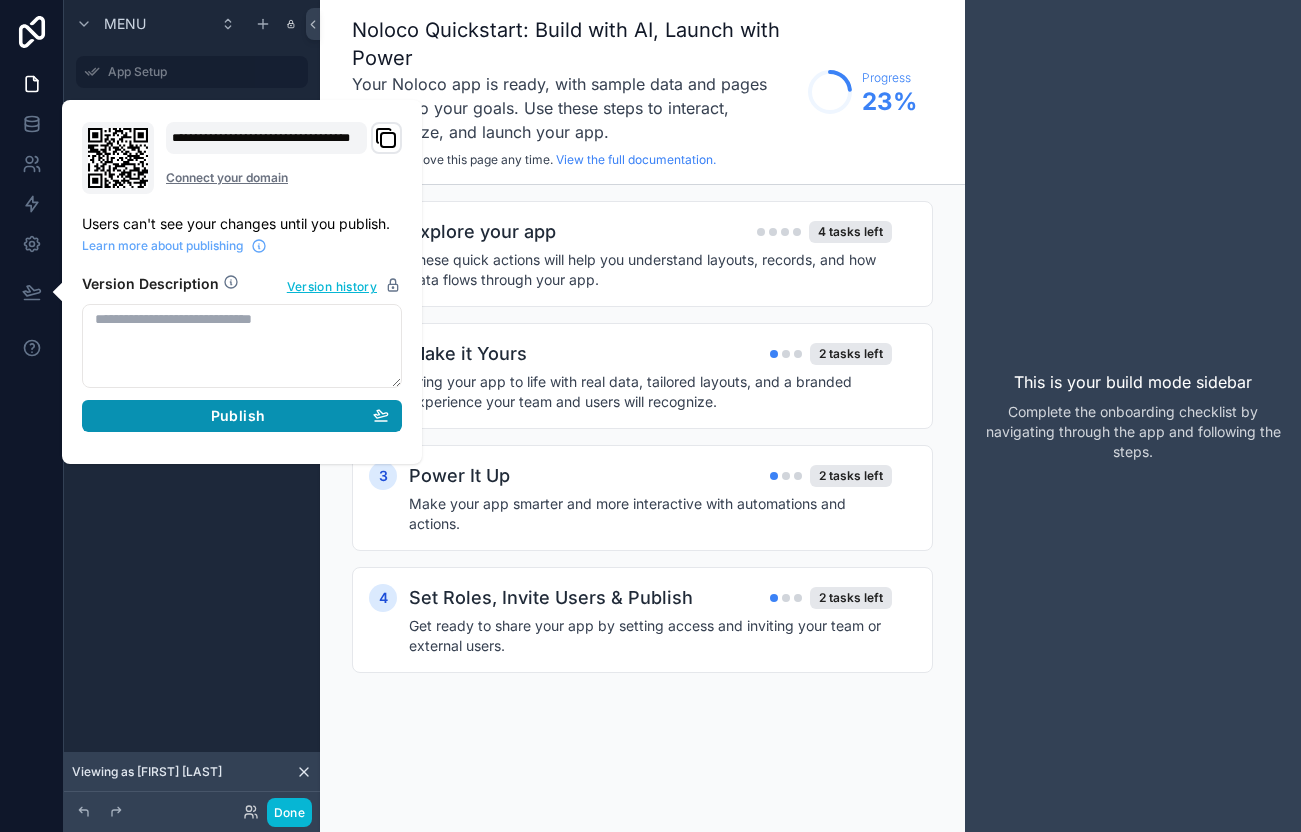 click on "Publish" at bounding box center (238, 416) 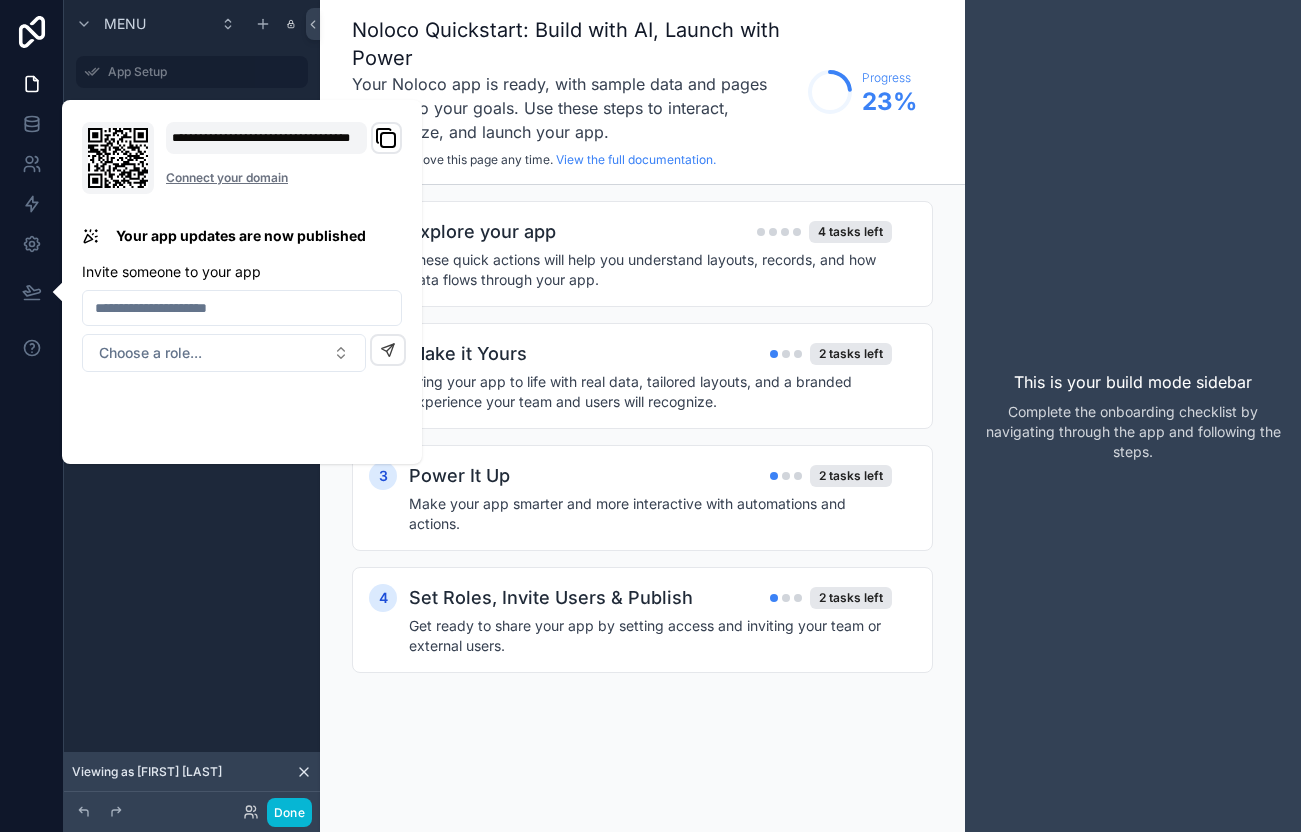 click on "**********" at bounding box center (284, 158) 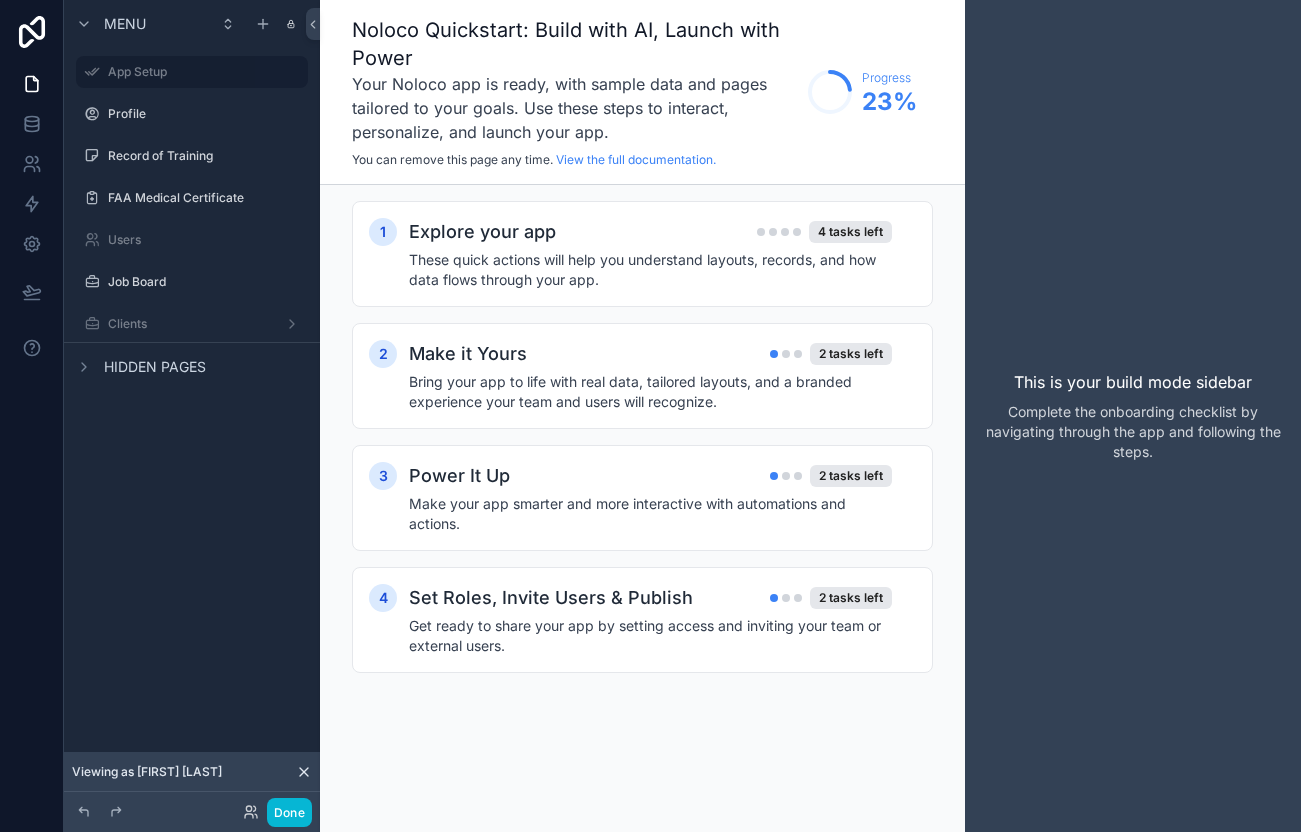 click on "Menu" at bounding box center [192, 24] 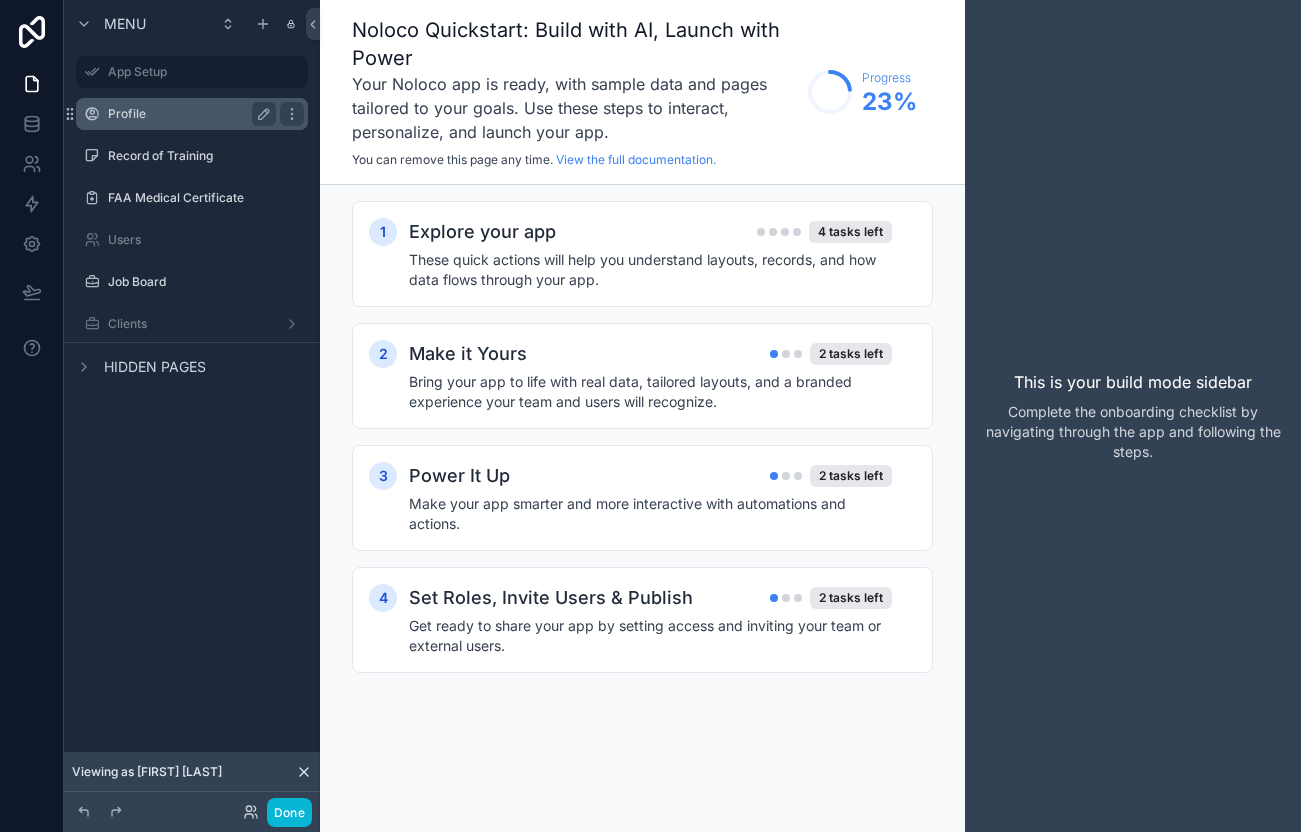 click on "Profile" at bounding box center (188, 114) 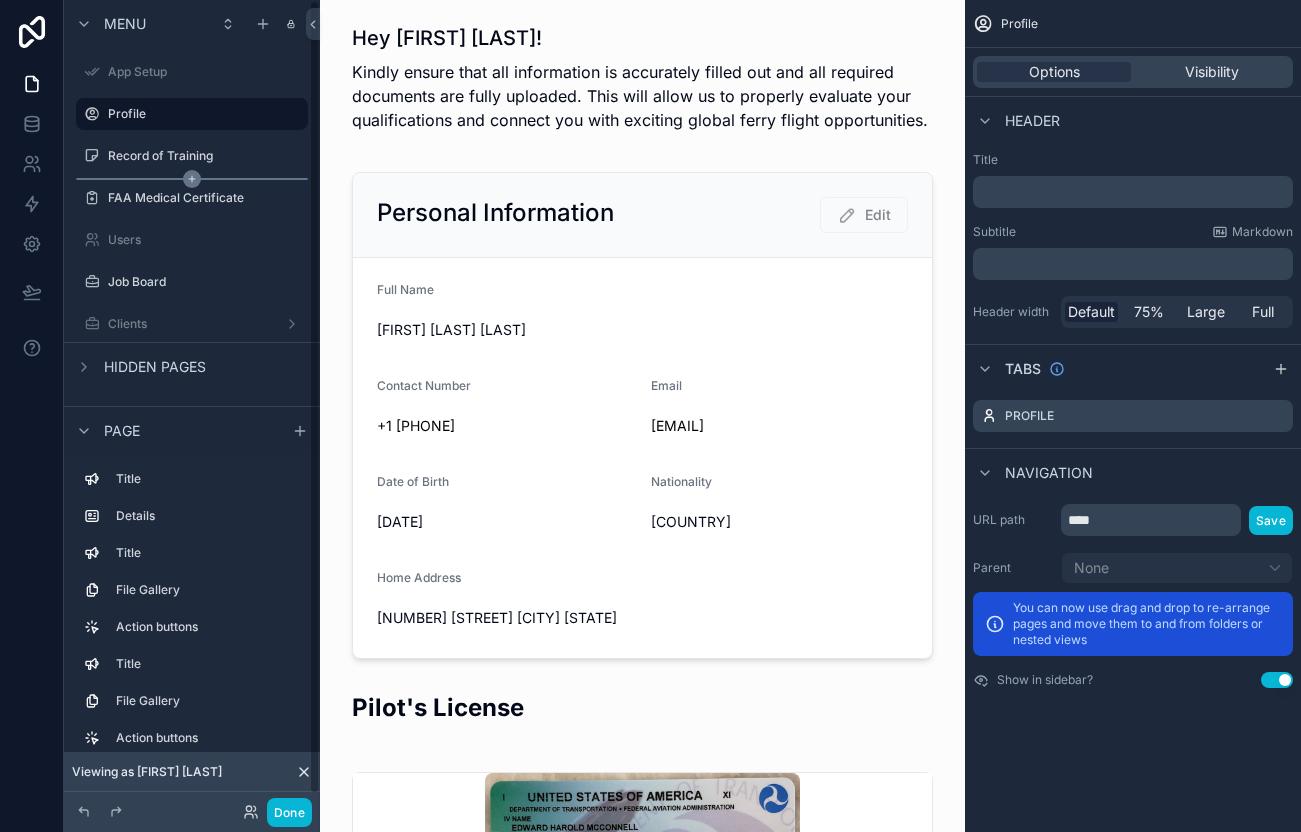 click at bounding box center [192, 179] 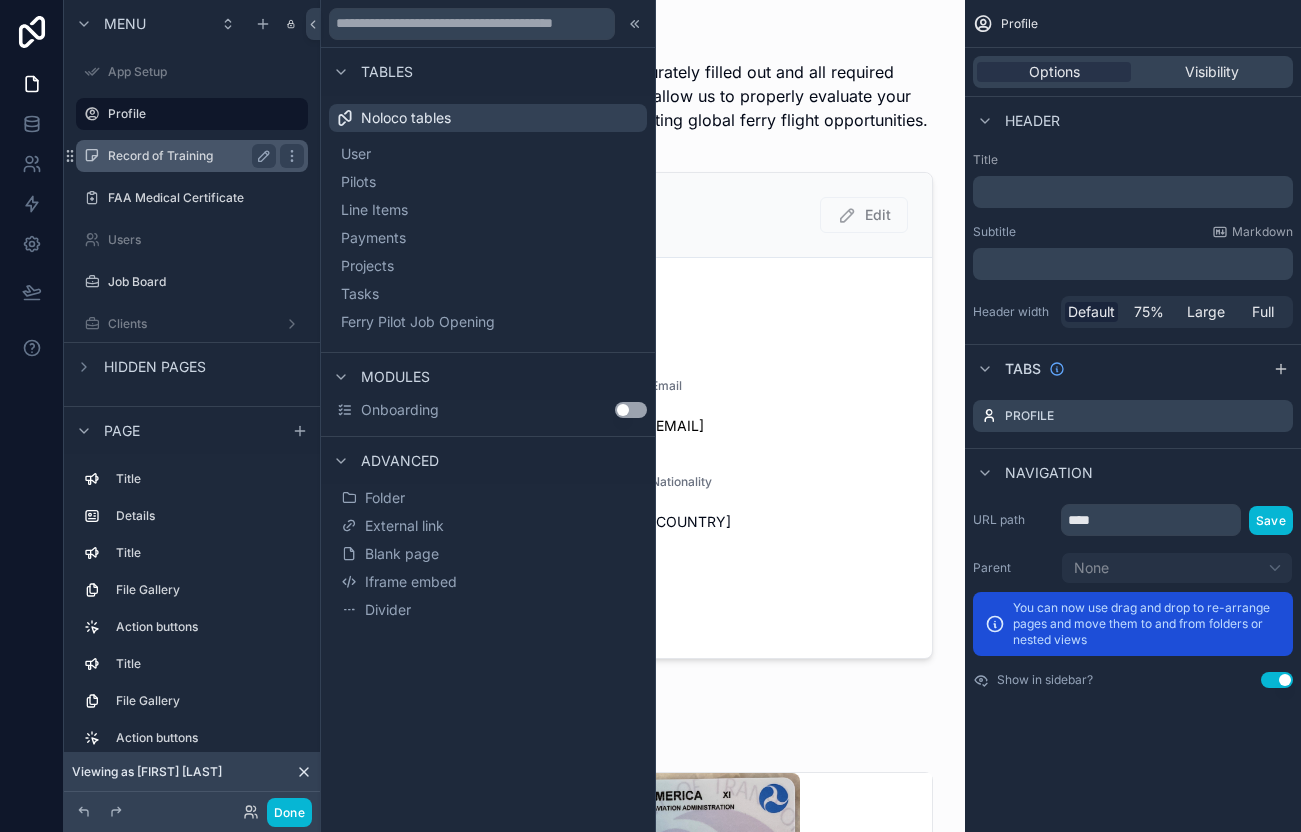 click on "[RECORD_TYPE]" at bounding box center [188, 156] 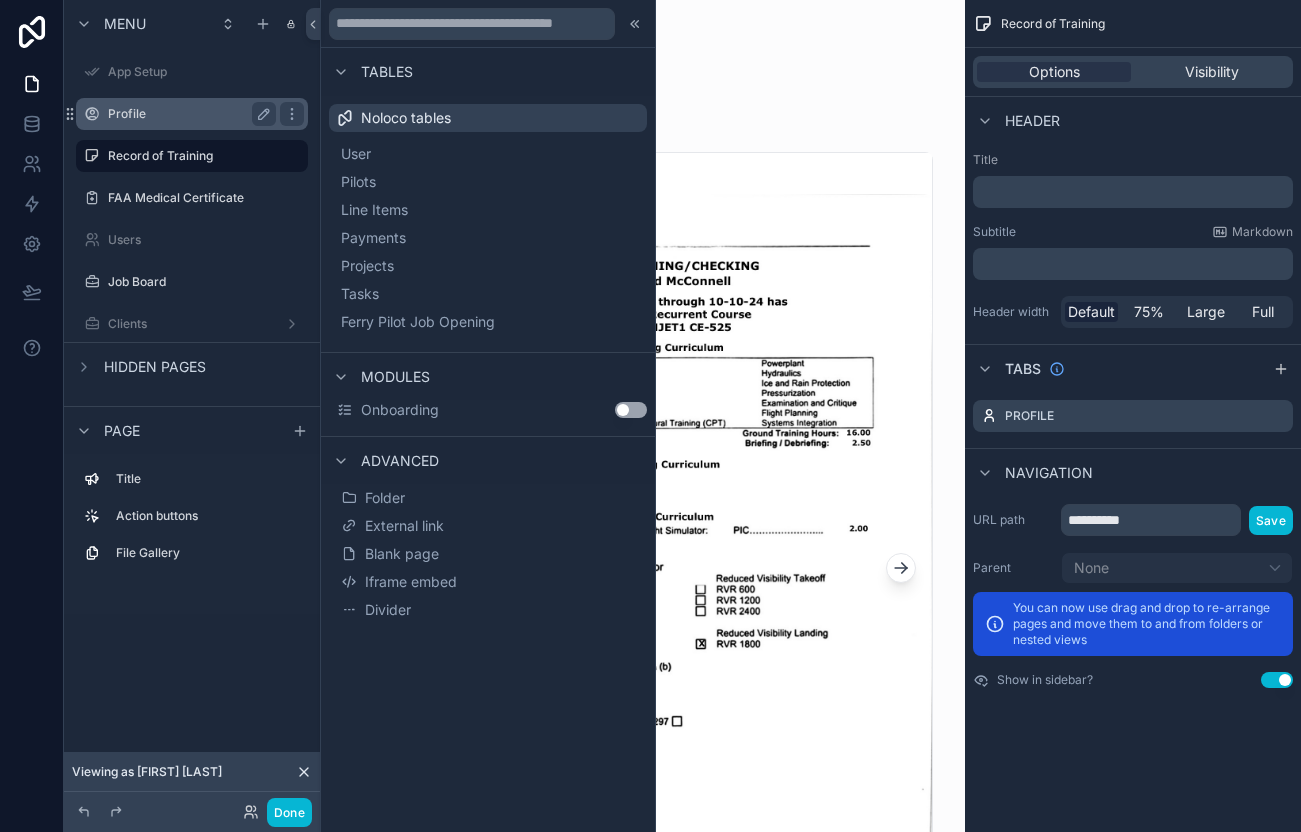 click on "Profile" at bounding box center [188, 114] 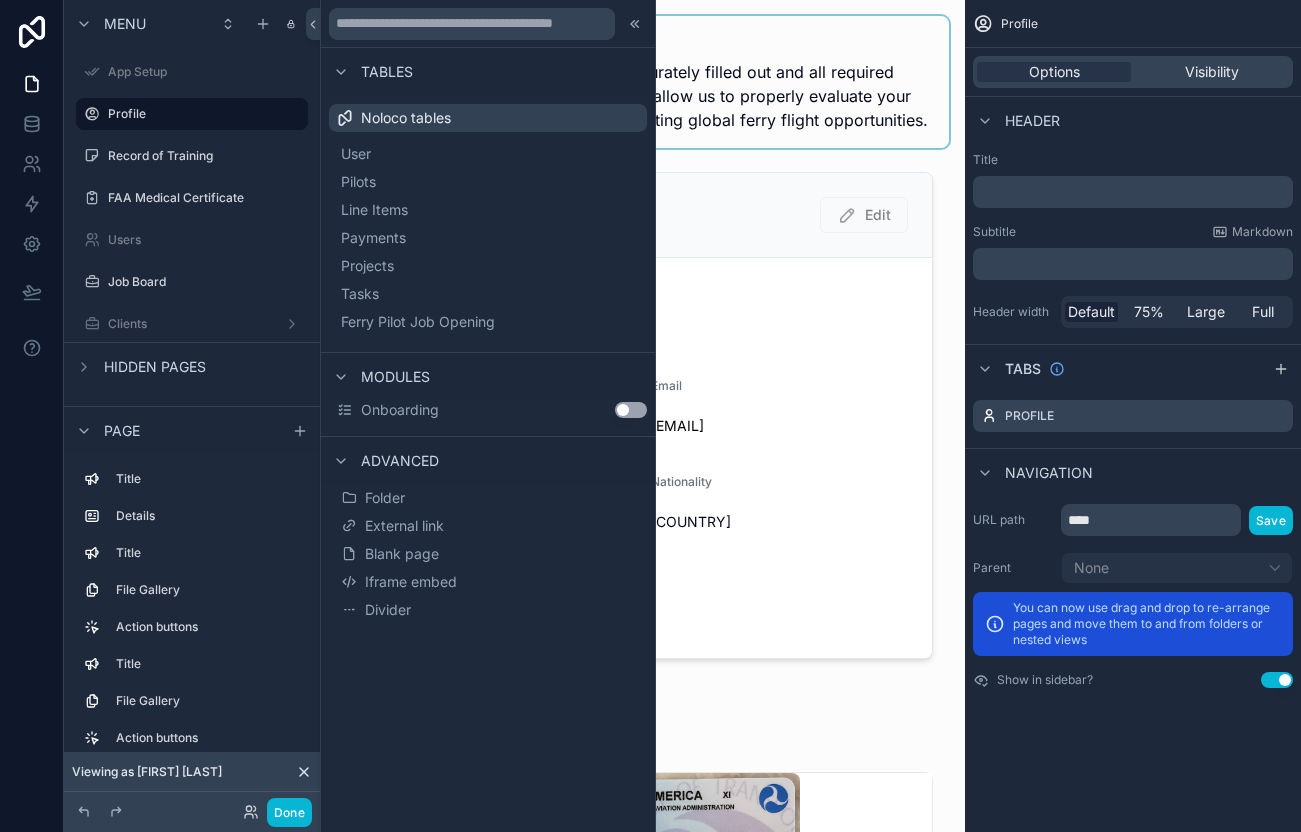 click at bounding box center (642, 82) 